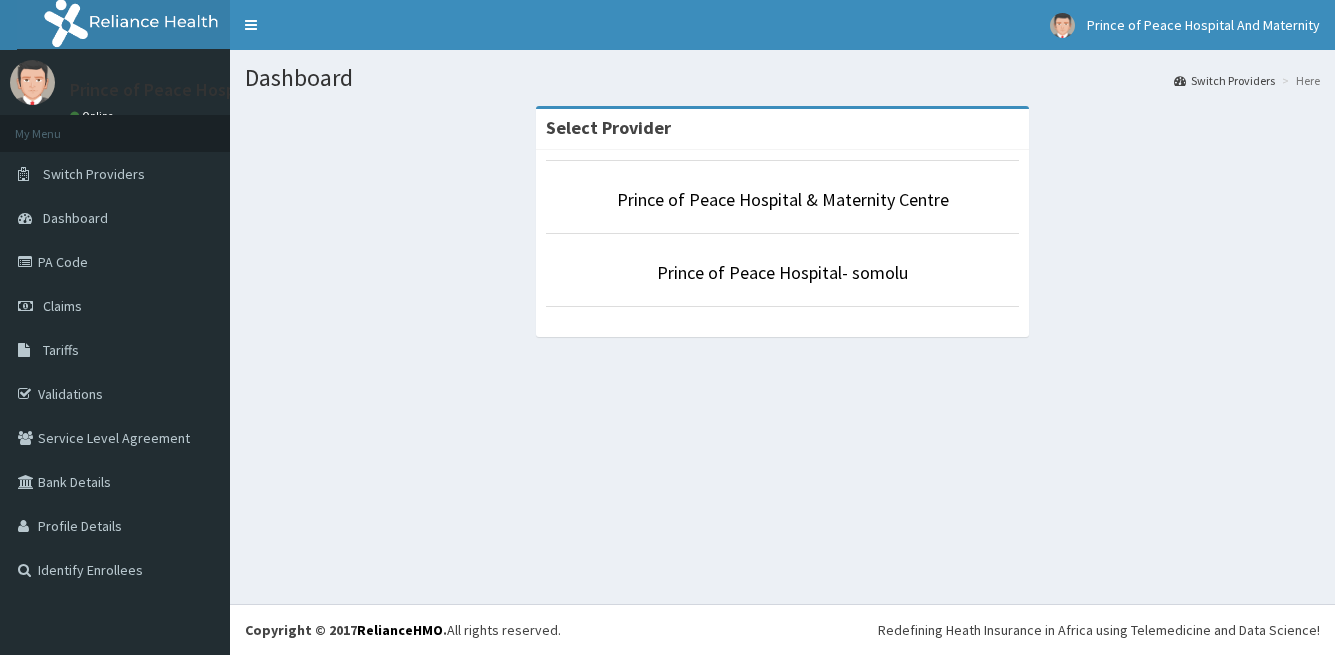 scroll, scrollTop: 0, scrollLeft: 0, axis: both 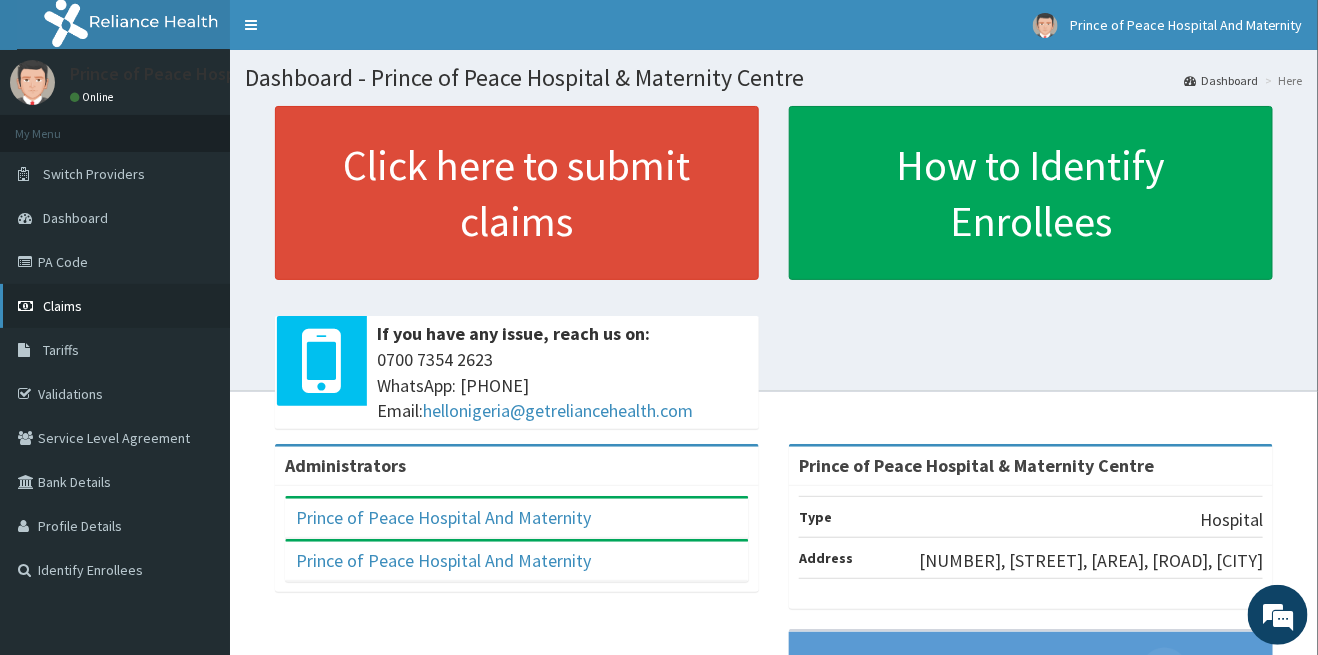 click on "Claims" at bounding box center [115, 306] 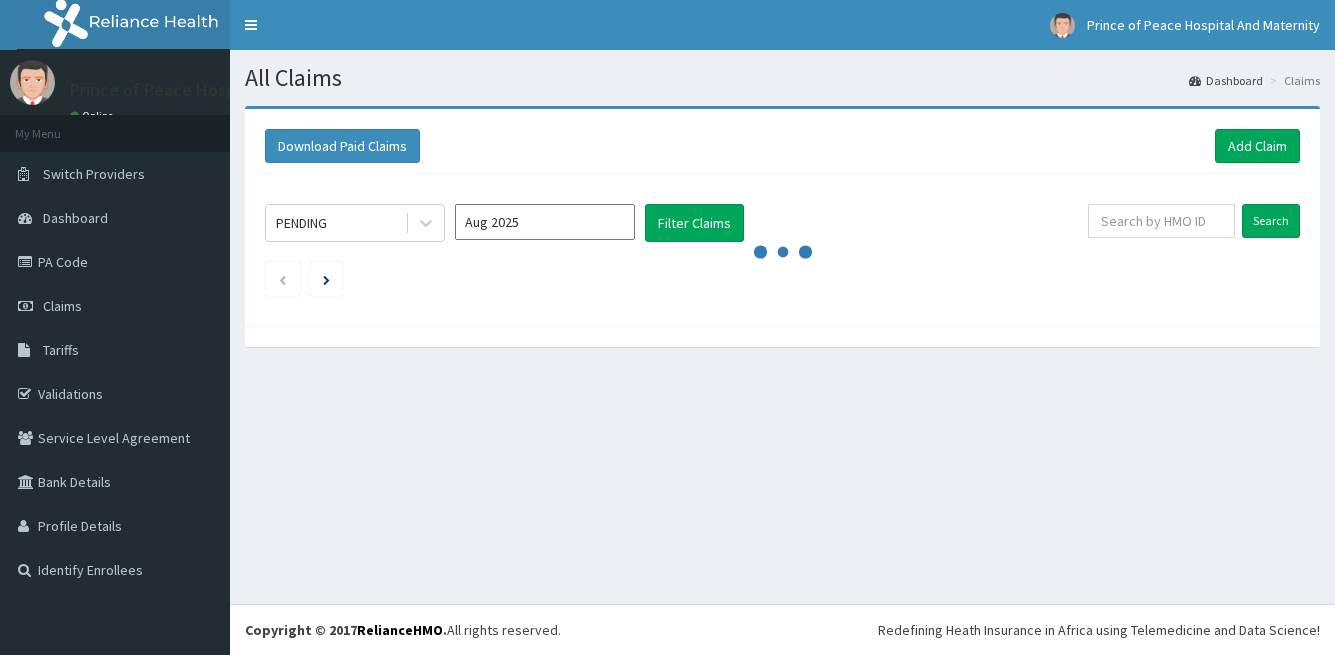 scroll, scrollTop: 0, scrollLeft: 0, axis: both 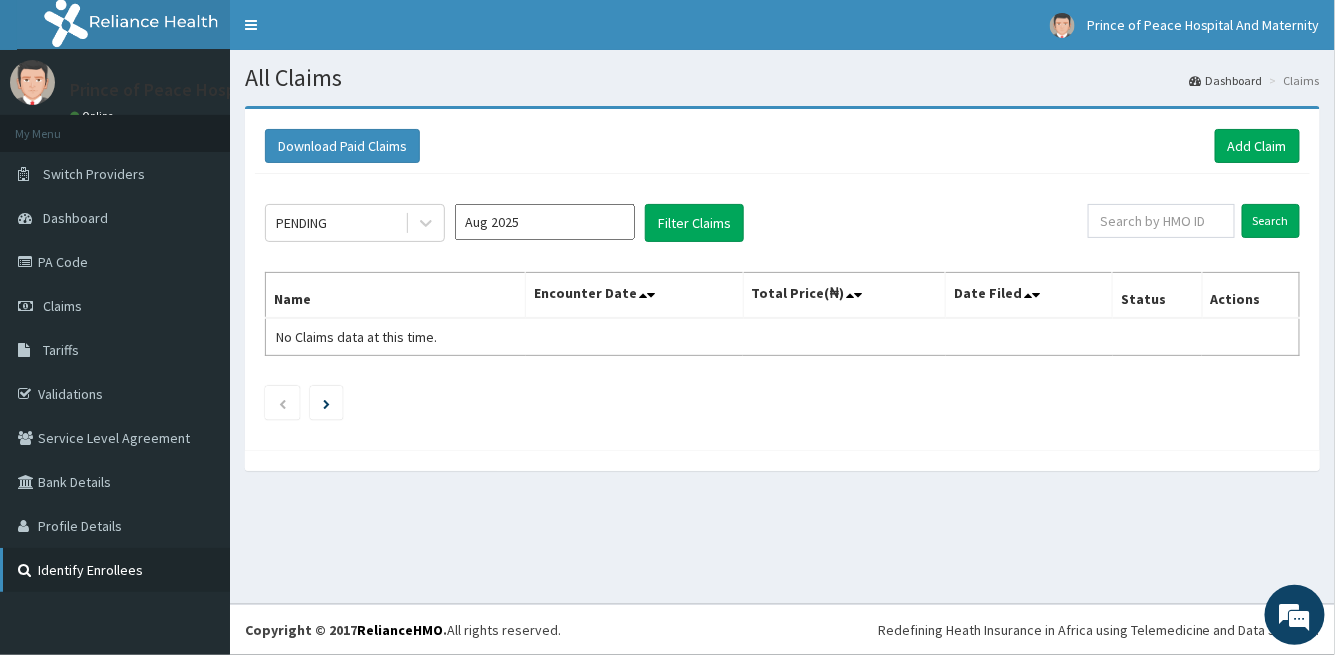 click on "Identify Enrollees" at bounding box center [115, 570] 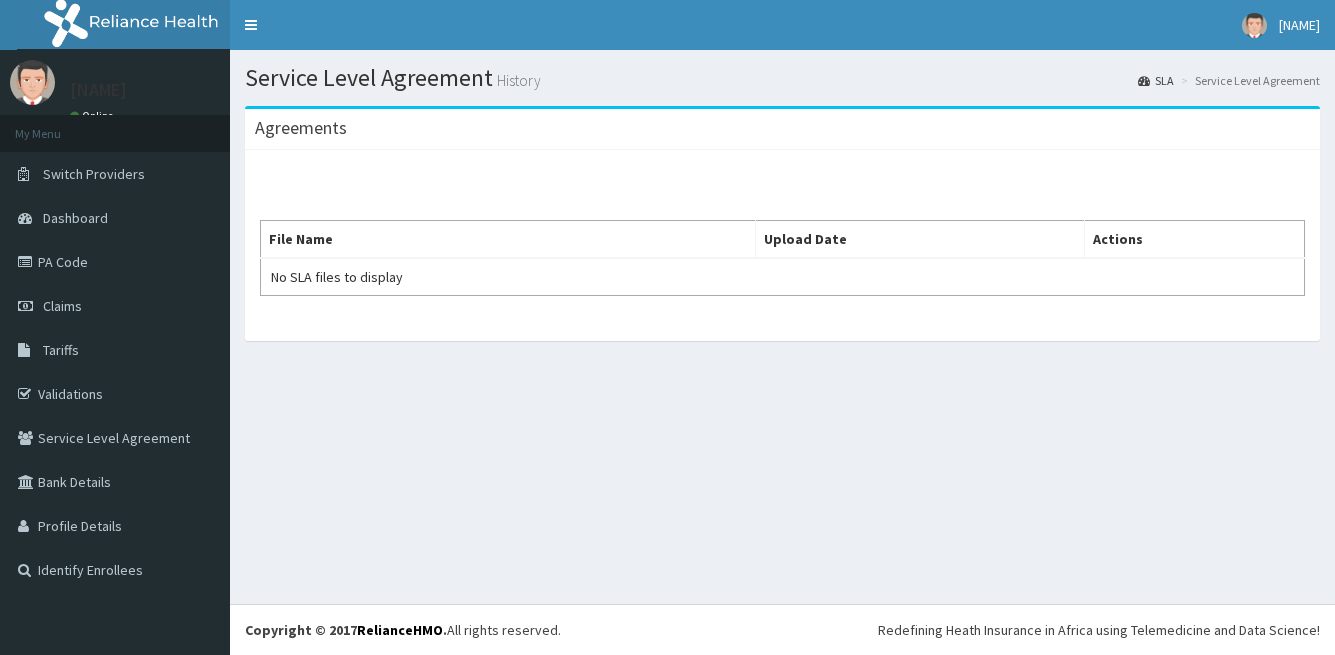 scroll, scrollTop: 0, scrollLeft: 0, axis: both 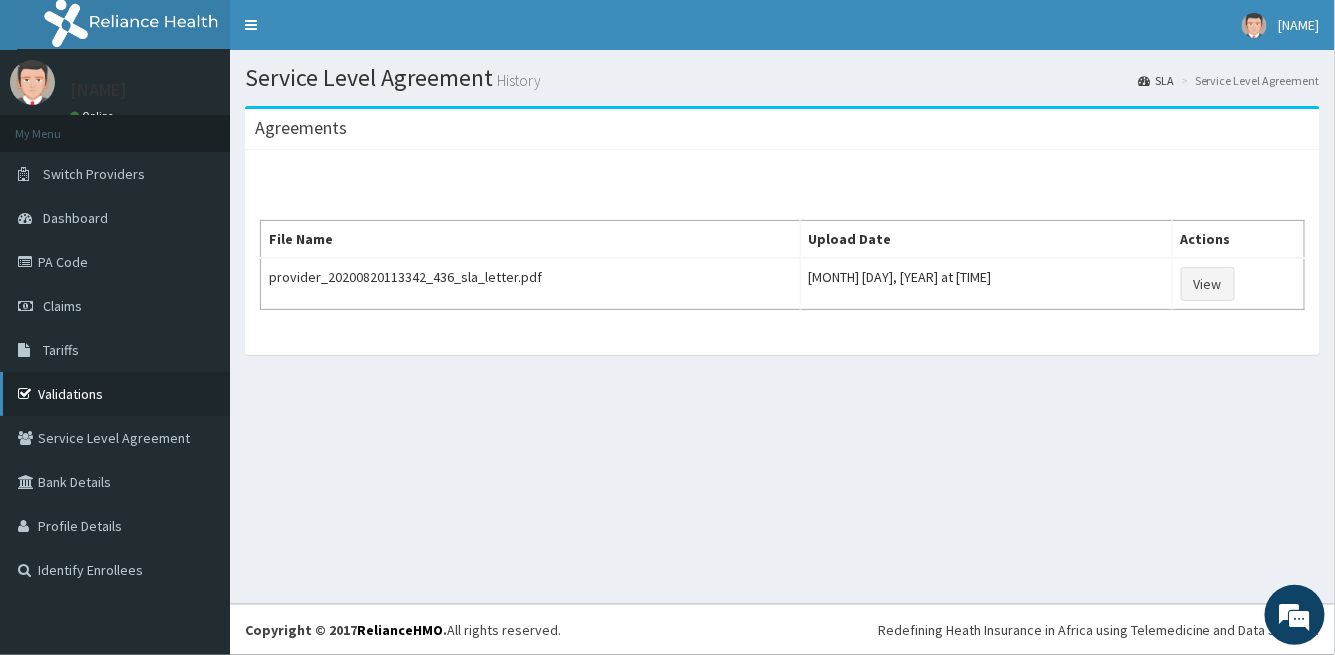 click on "Validations" at bounding box center (115, 394) 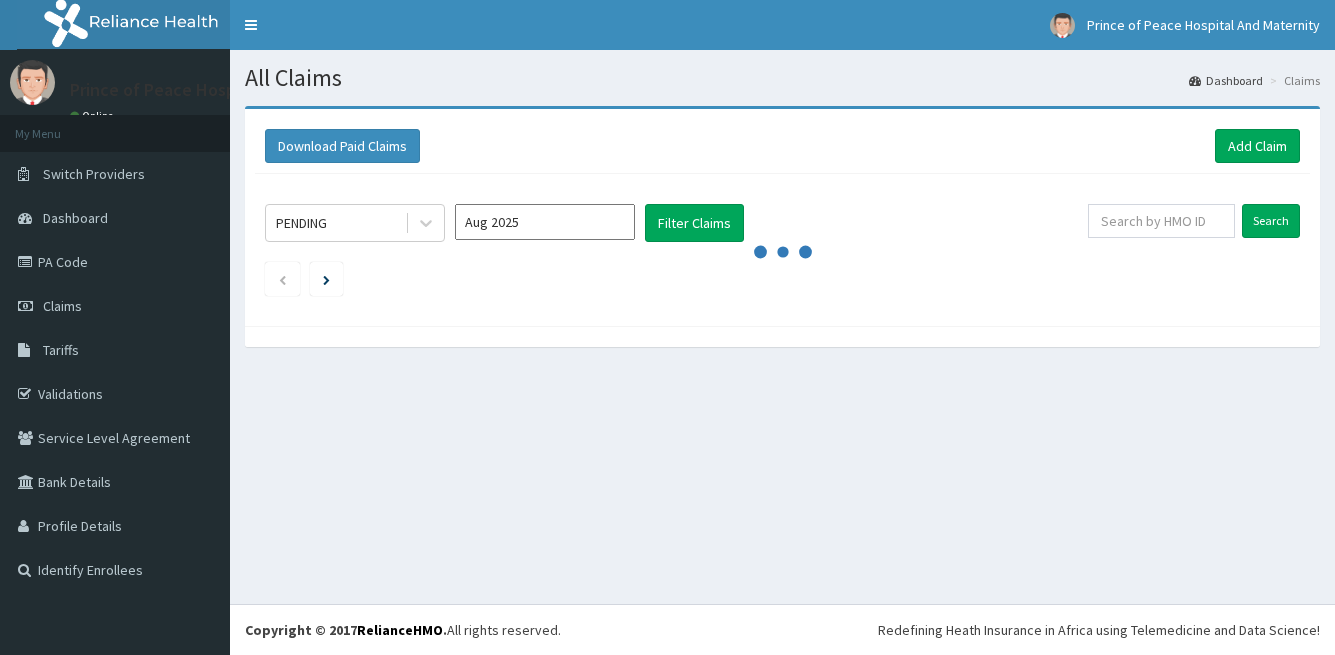scroll, scrollTop: 0, scrollLeft: 0, axis: both 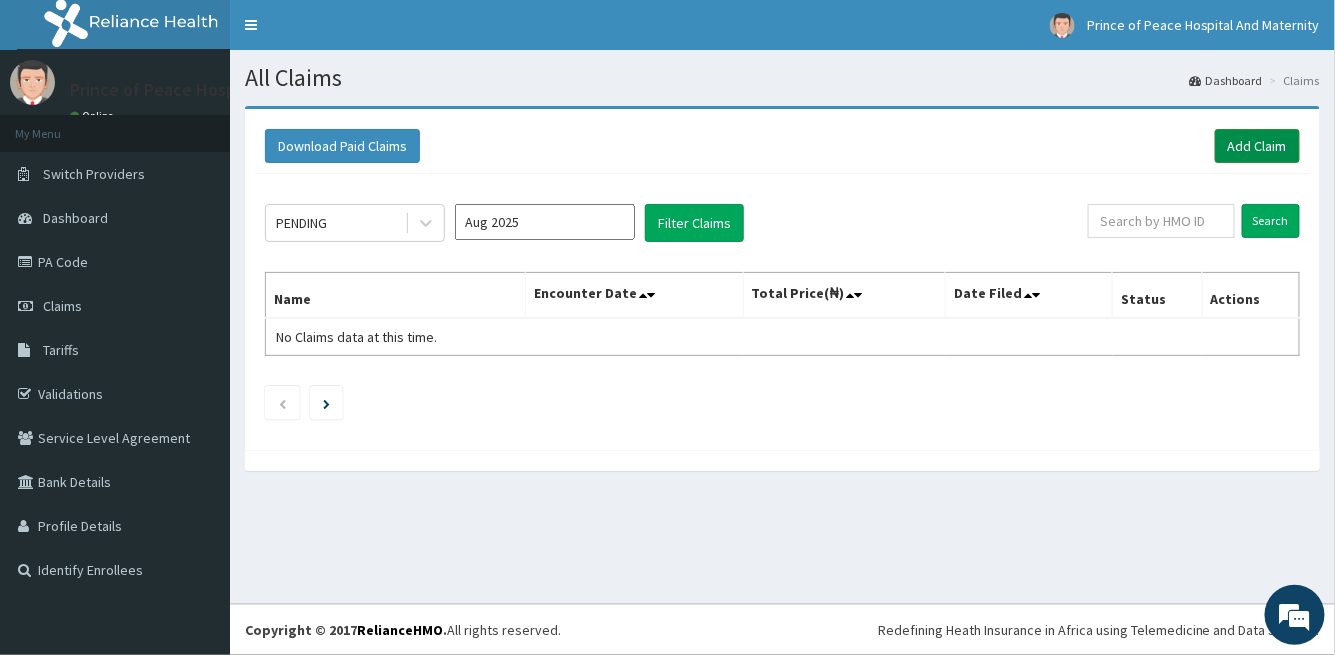 click on "Add Claim" at bounding box center (1257, 146) 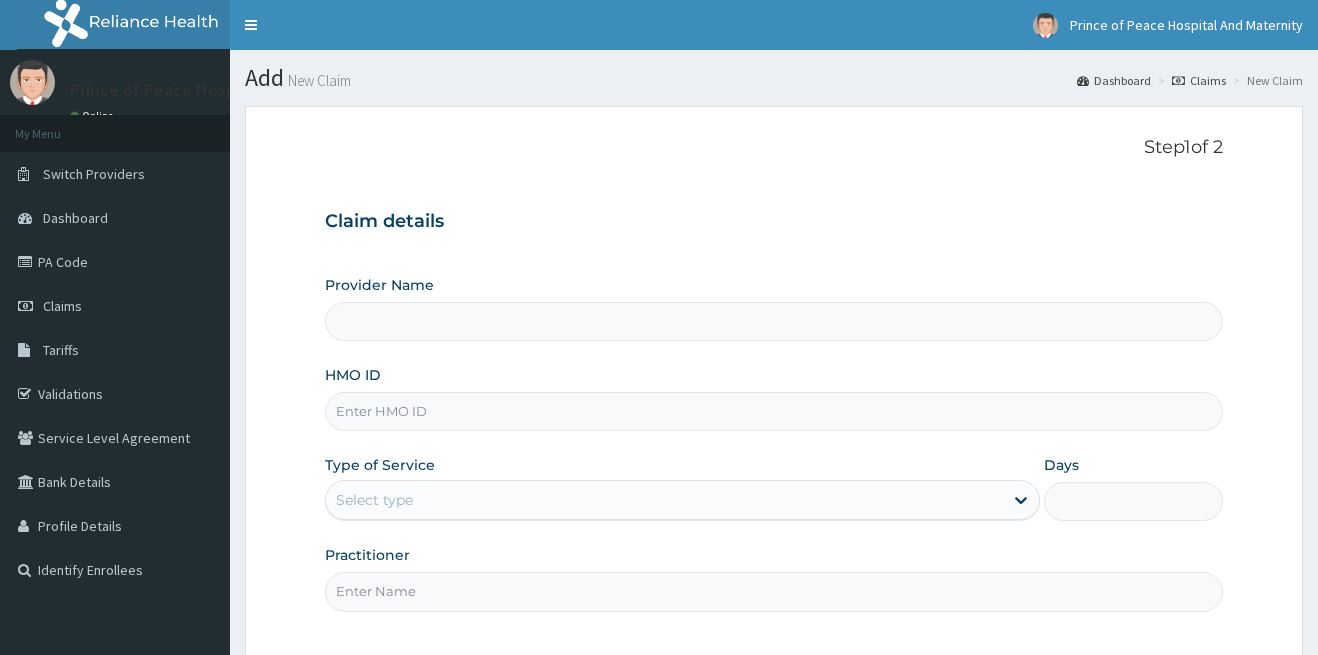 scroll, scrollTop: 0, scrollLeft: 0, axis: both 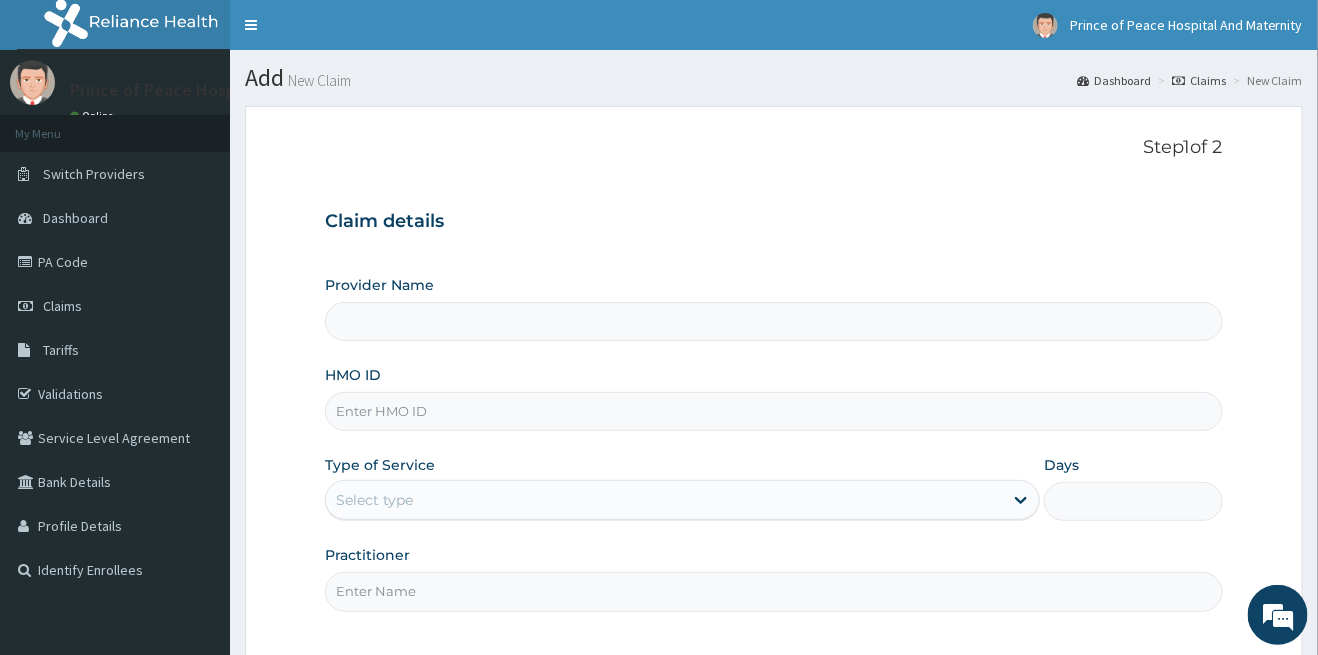 type on "Prince of Peace Hospital & Maternity Centre" 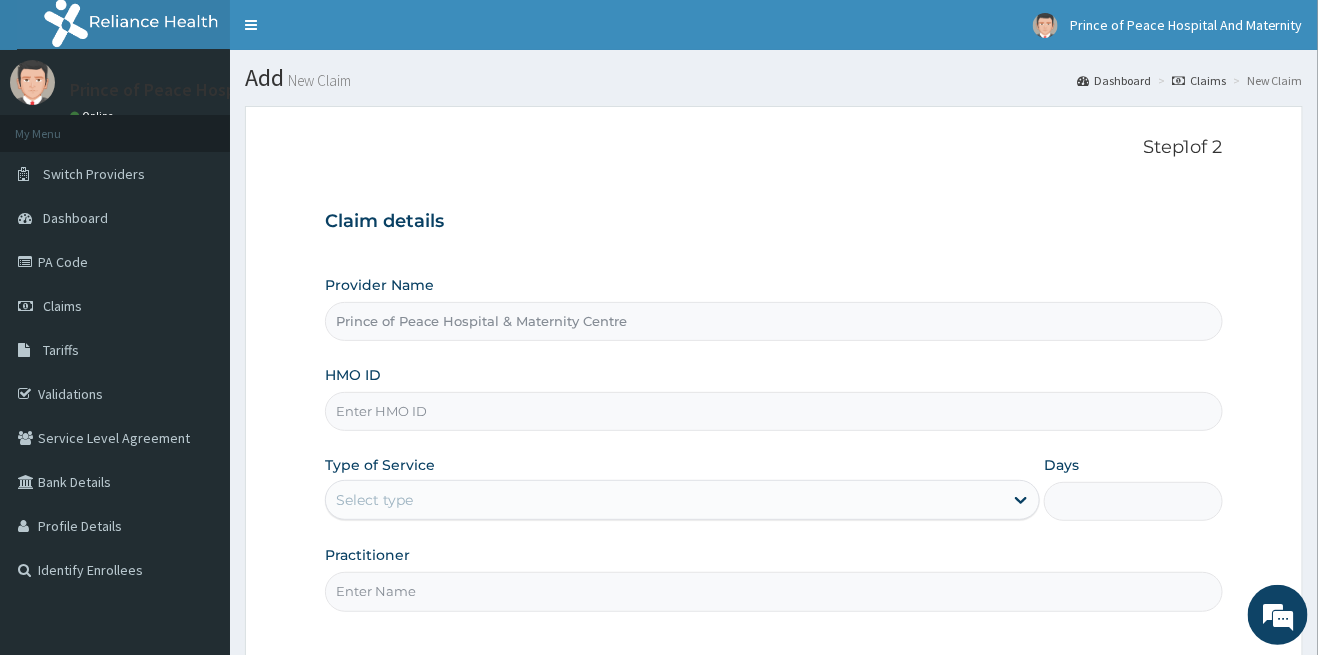 click on "HMO ID" at bounding box center [774, 411] 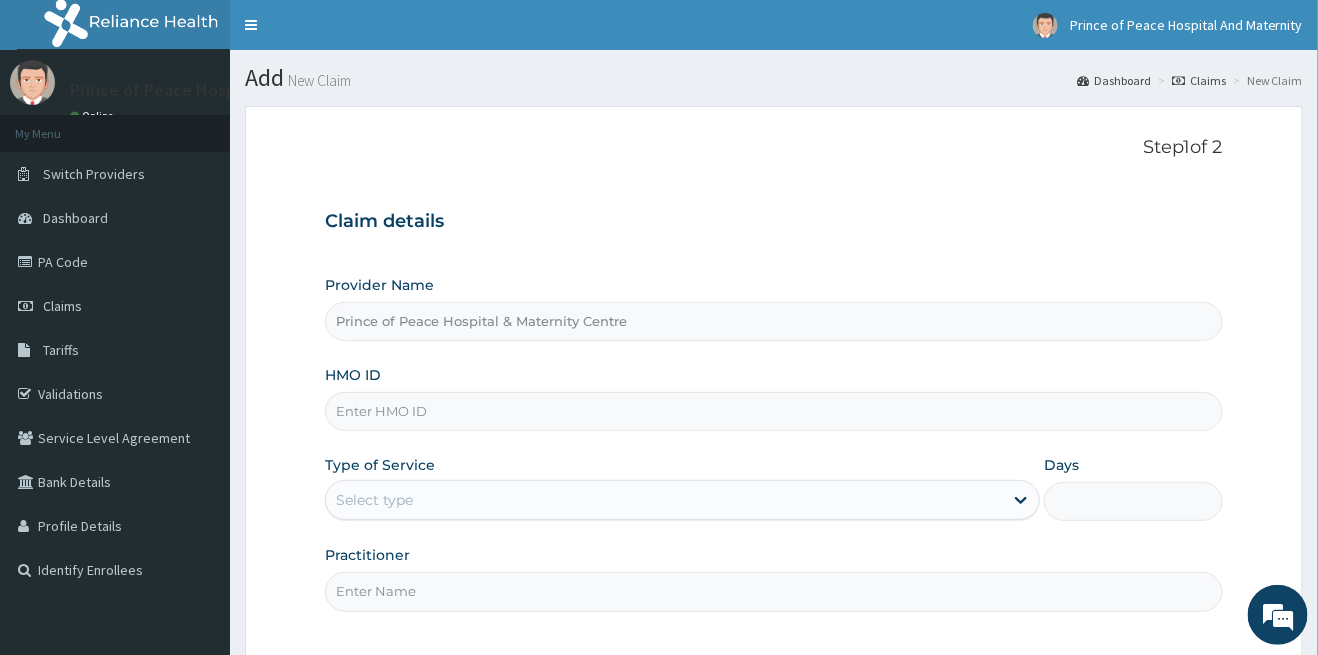scroll, scrollTop: 0, scrollLeft: 0, axis: both 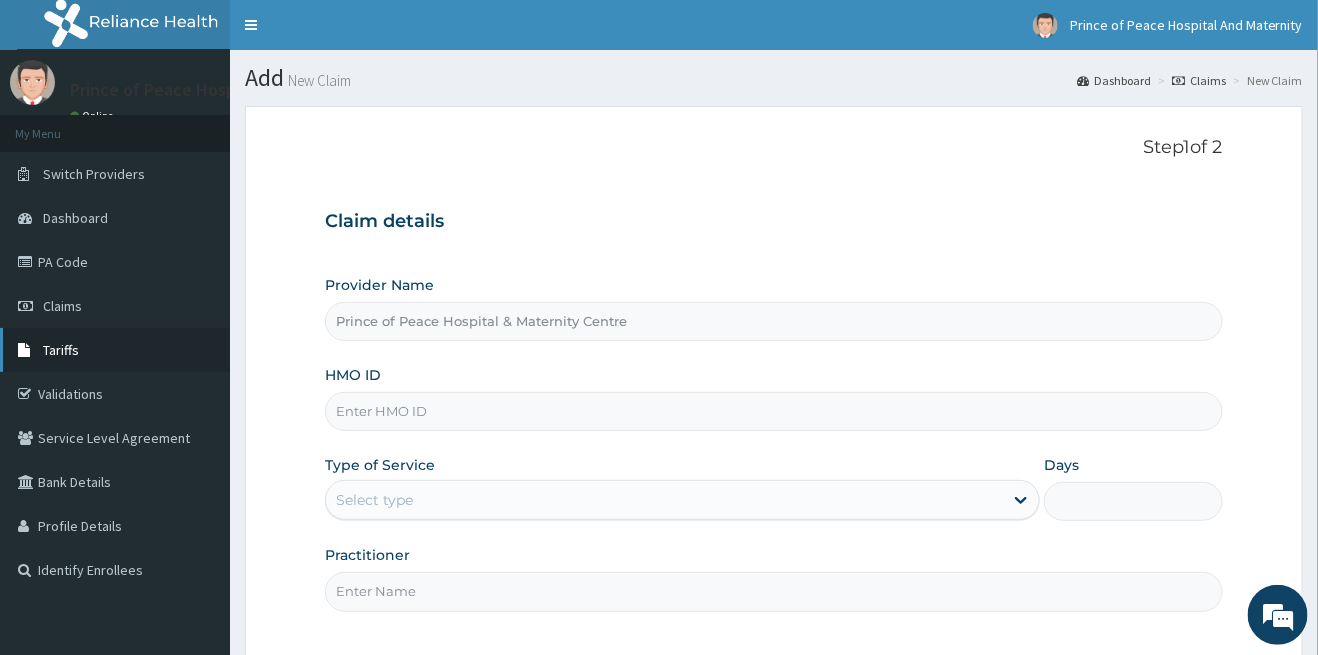 click on "Tariffs" at bounding box center [115, 350] 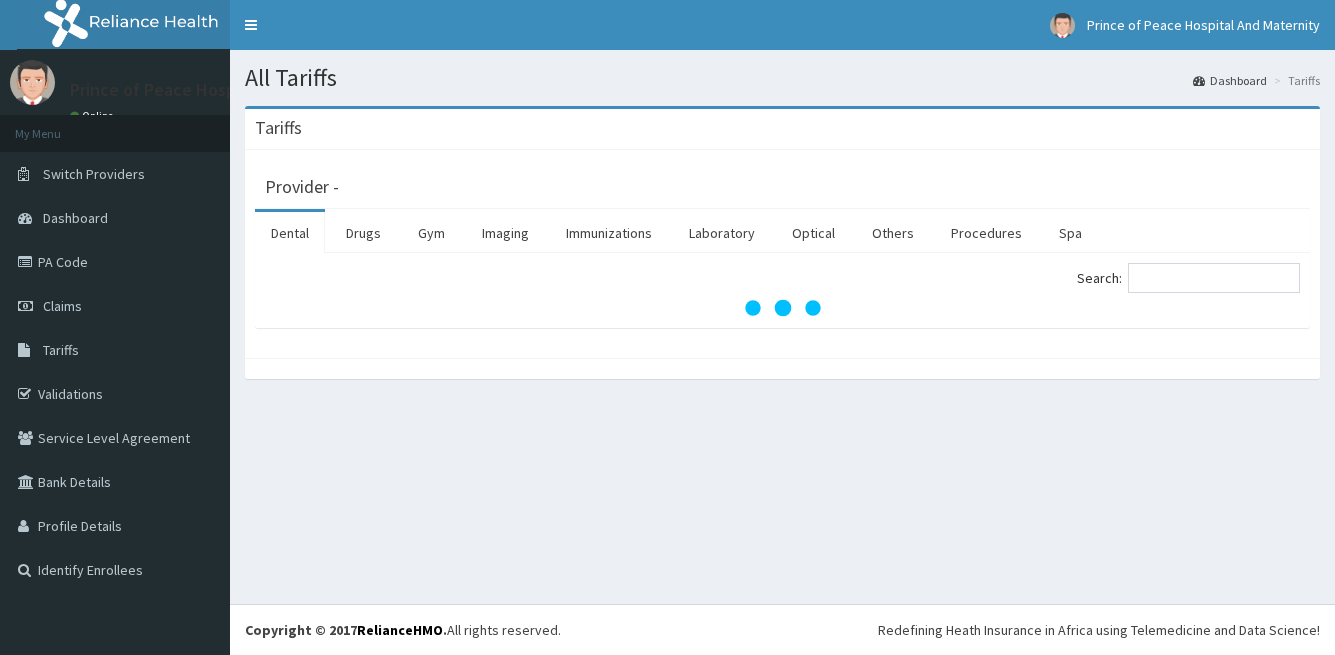 scroll, scrollTop: 0, scrollLeft: 0, axis: both 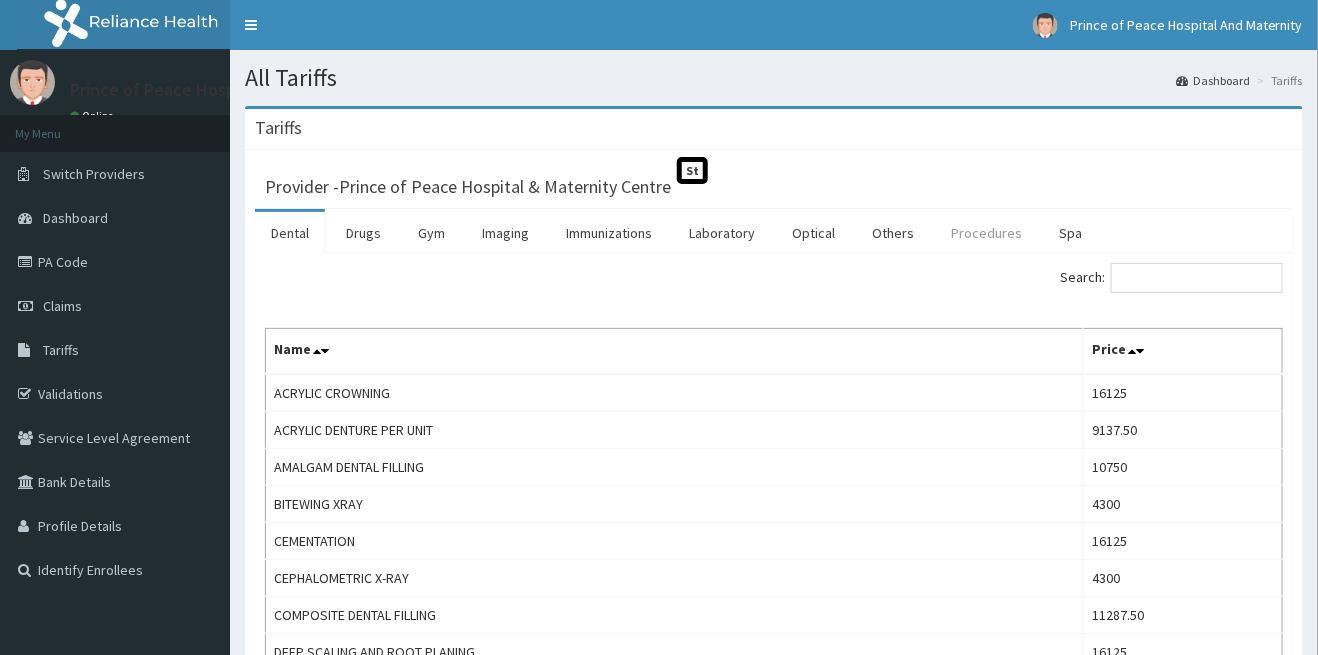 click on "Procedures" at bounding box center [986, 233] 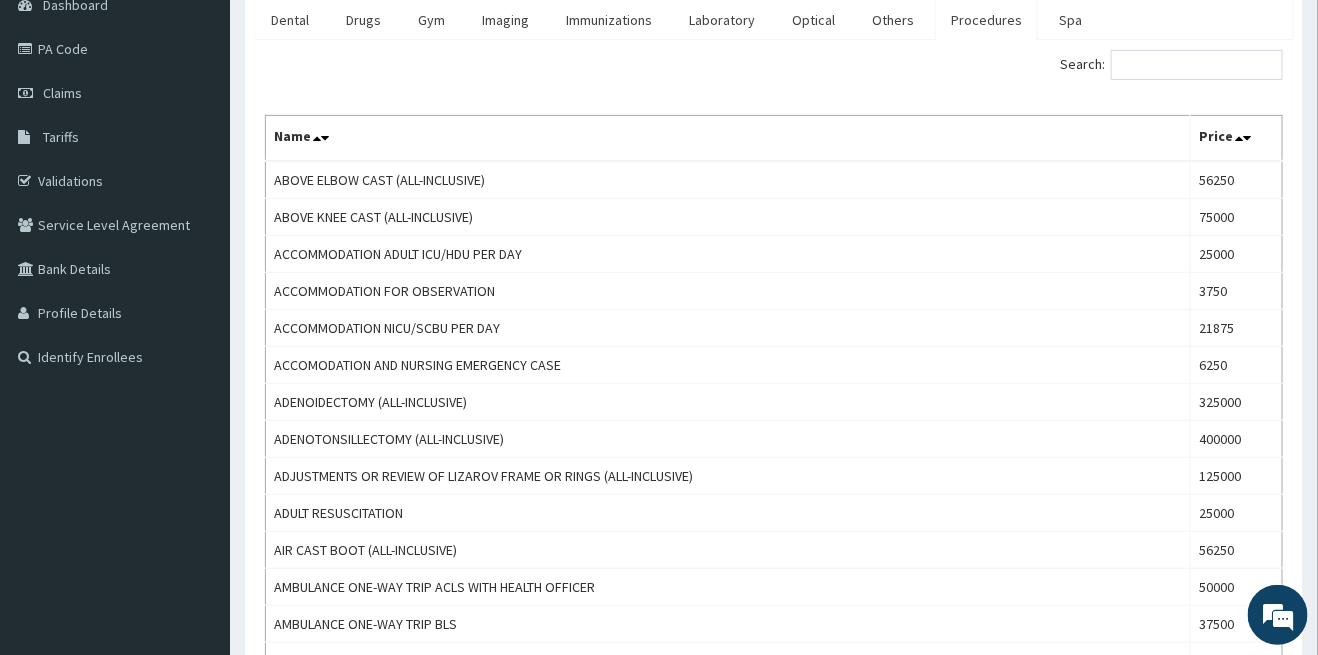 scroll, scrollTop: 219, scrollLeft: 0, axis: vertical 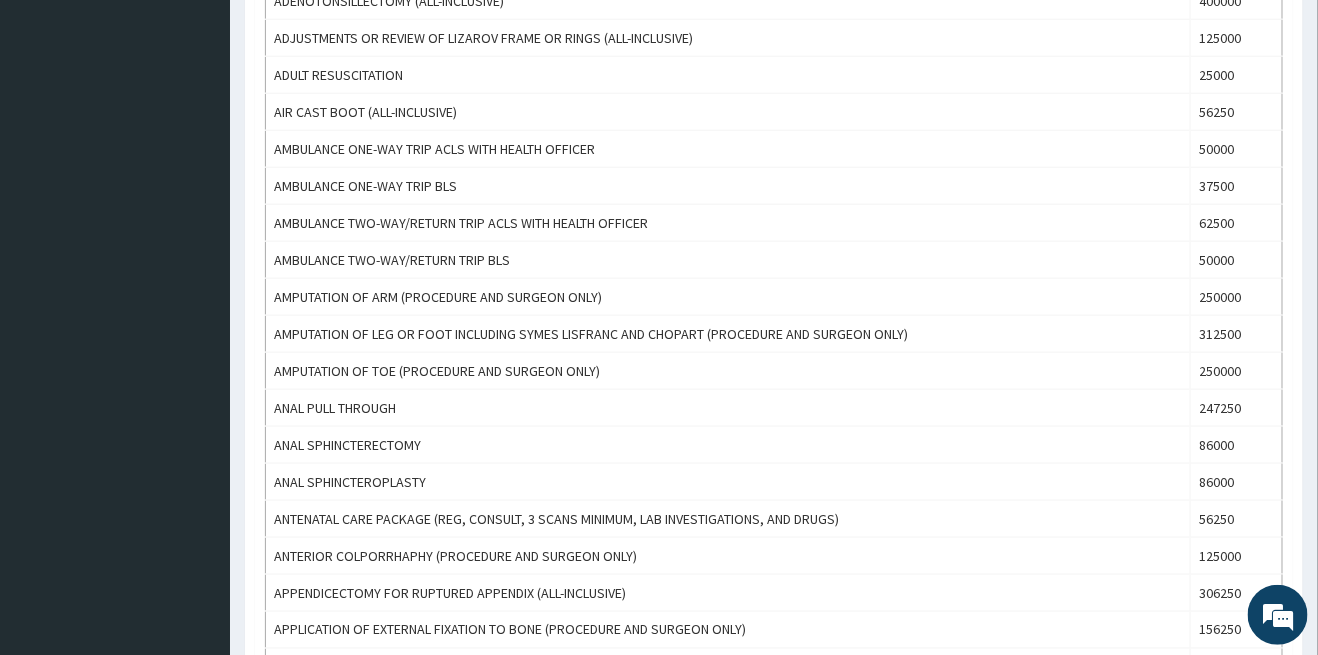 click on "Procedures" at bounding box center (986, -418) 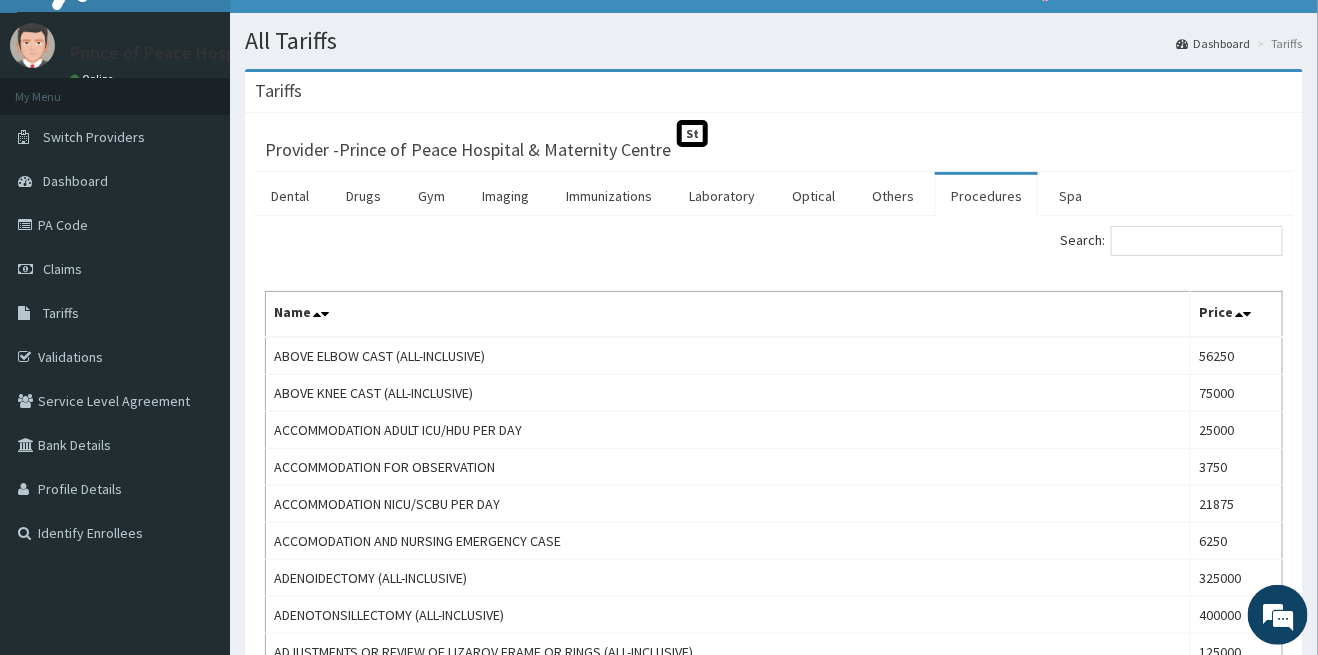 scroll, scrollTop: 28, scrollLeft: 0, axis: vertical 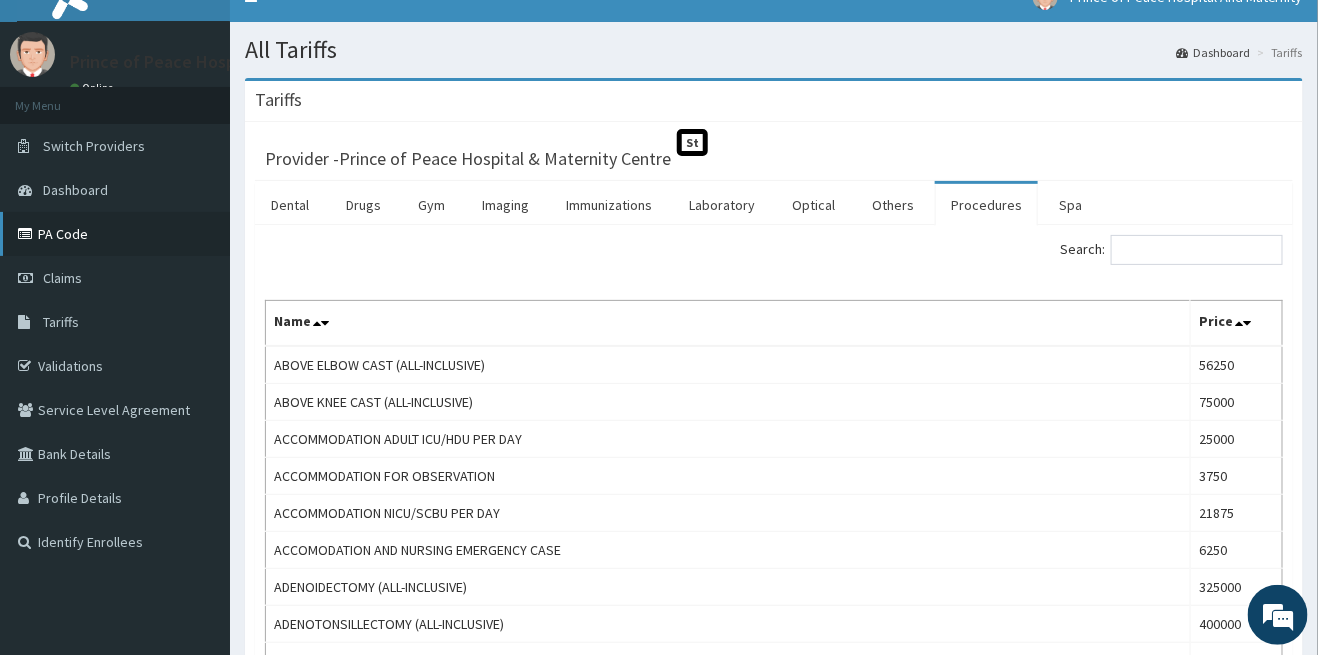 click on "PA Code" at bounding box center (115, 234) 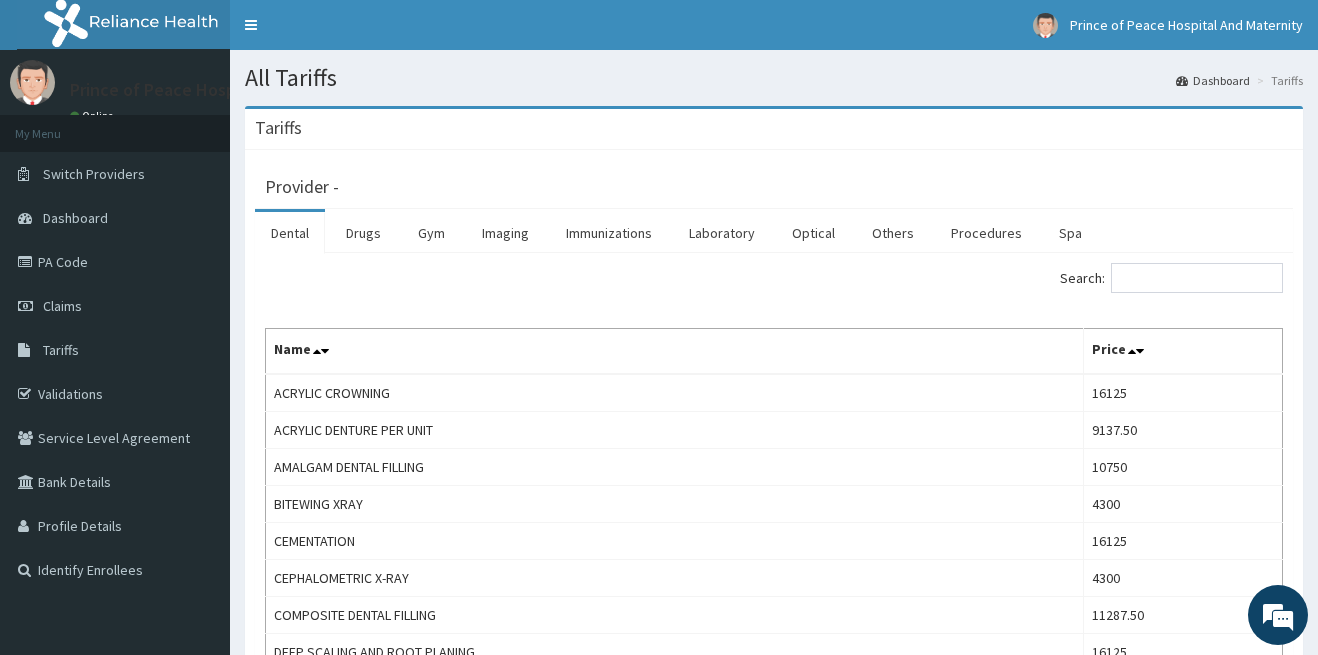 scroll, scrollTop: 0, scrollLeft: 0, axis: both 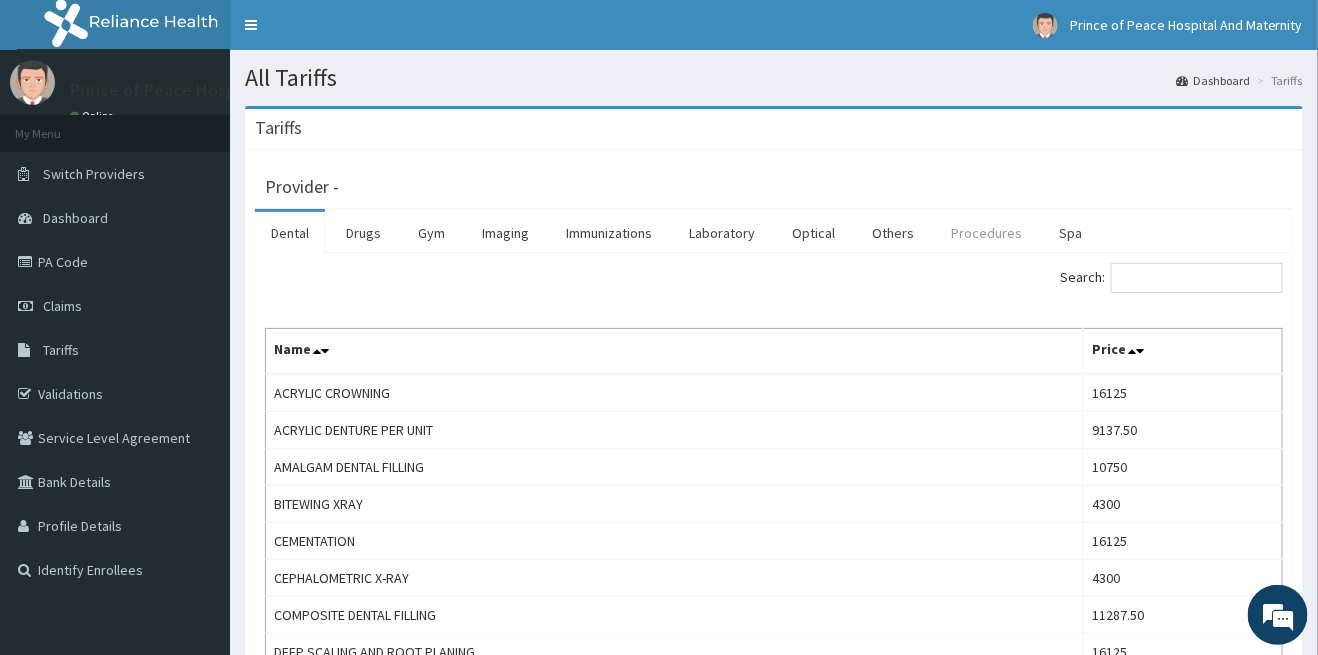 click on "Procedures" at bounding box center [986, 233] 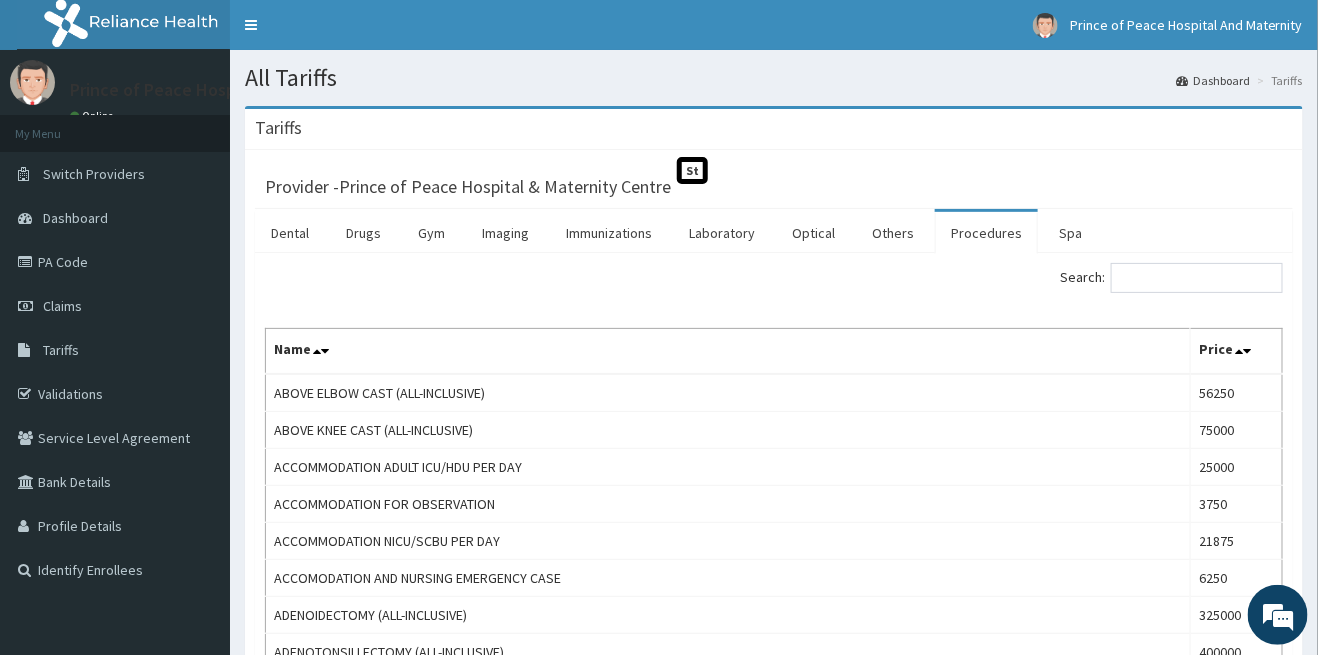 scroll, scrollTop: 0, scrollLeft: 0, axis: both 